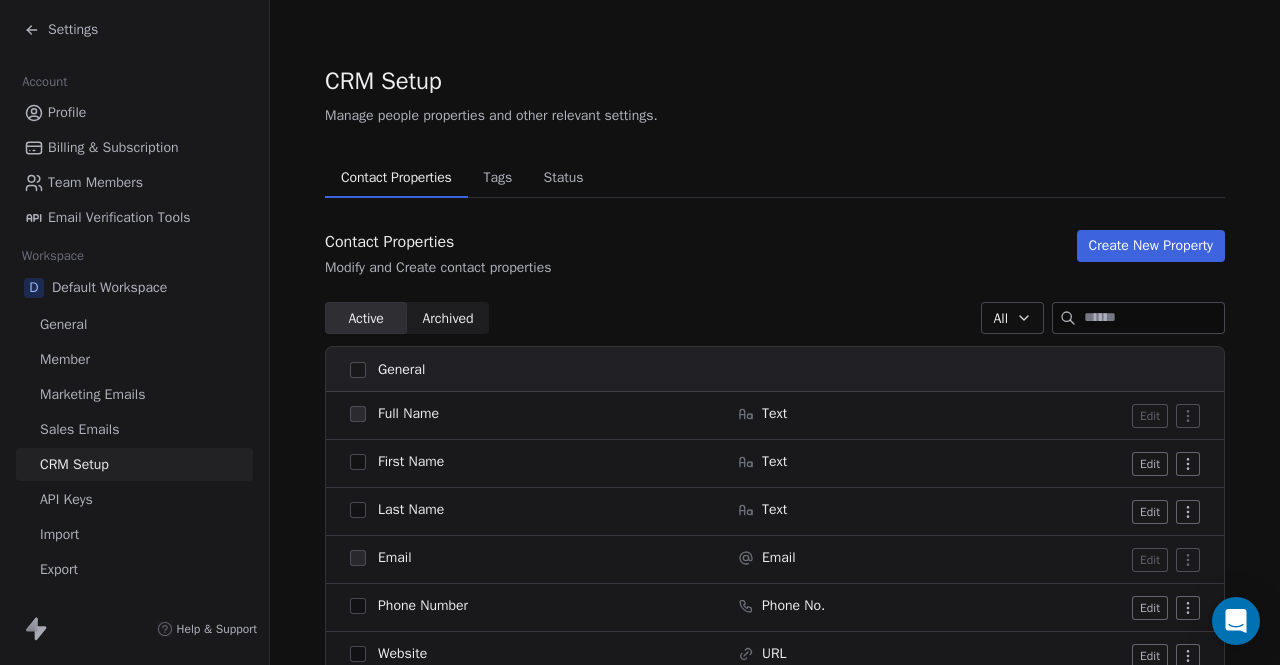 scroll, scrollTop: 0, scrollLeft: 0, axis: both 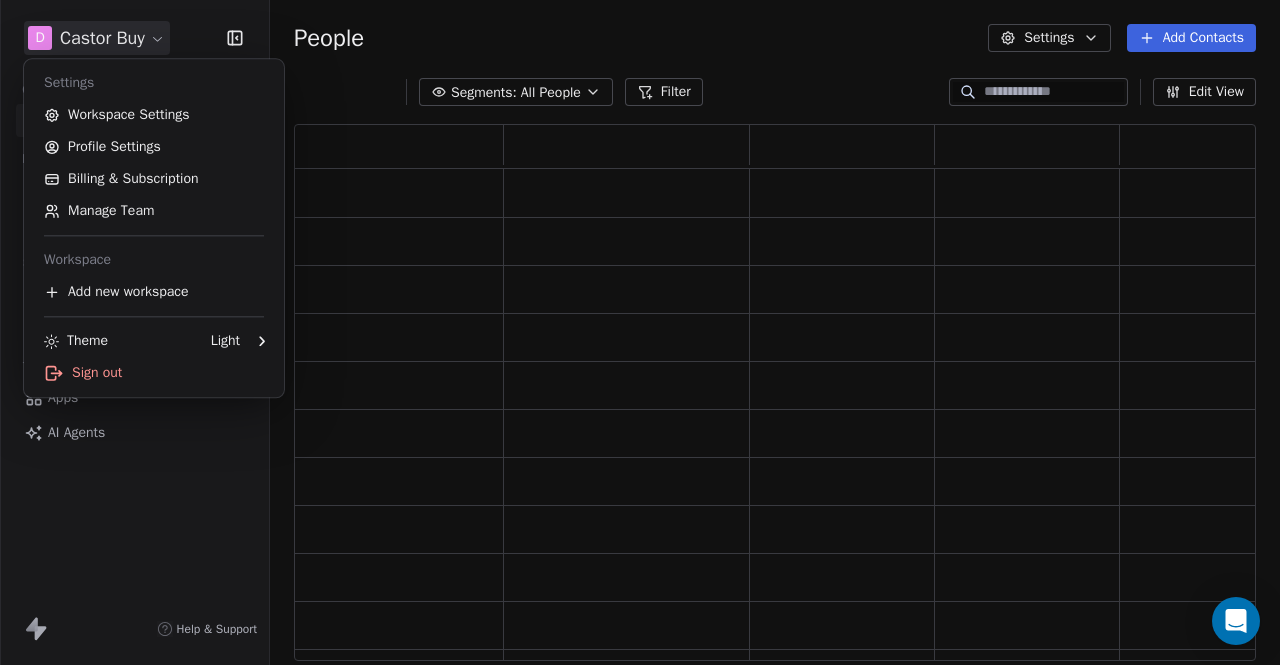 click on "D Castor Buy Contacts People Marketing Workflows Campaigns Sales Pipelines Sequences Beta Tools Apps AI Agents Help & Support People Settings Add Contacts Segments: All People Filter Edit View Tag Add to Sequence Export Settings Workspace Settings Profile Settings Billing & Subscription Manage Team Workspace Add new workspace Theme Light Sign out" at bounding box center (640, 332) 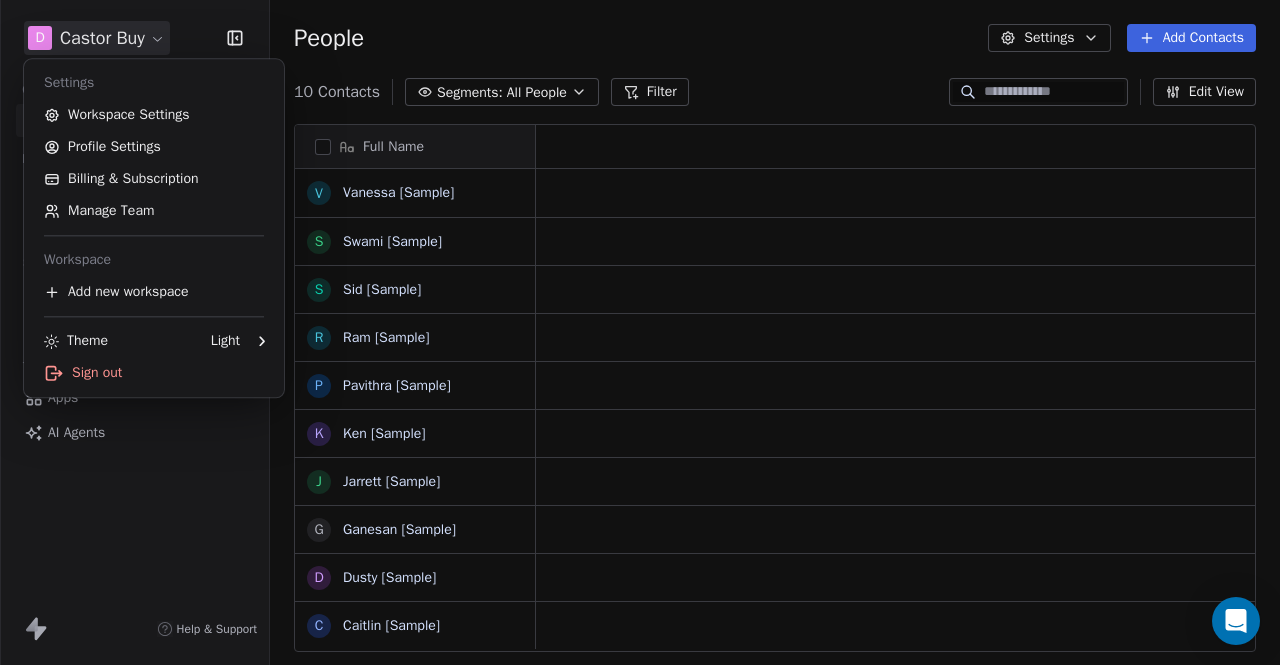 scroll, scrollTop: 16, scrollLeft: 16, axis: both 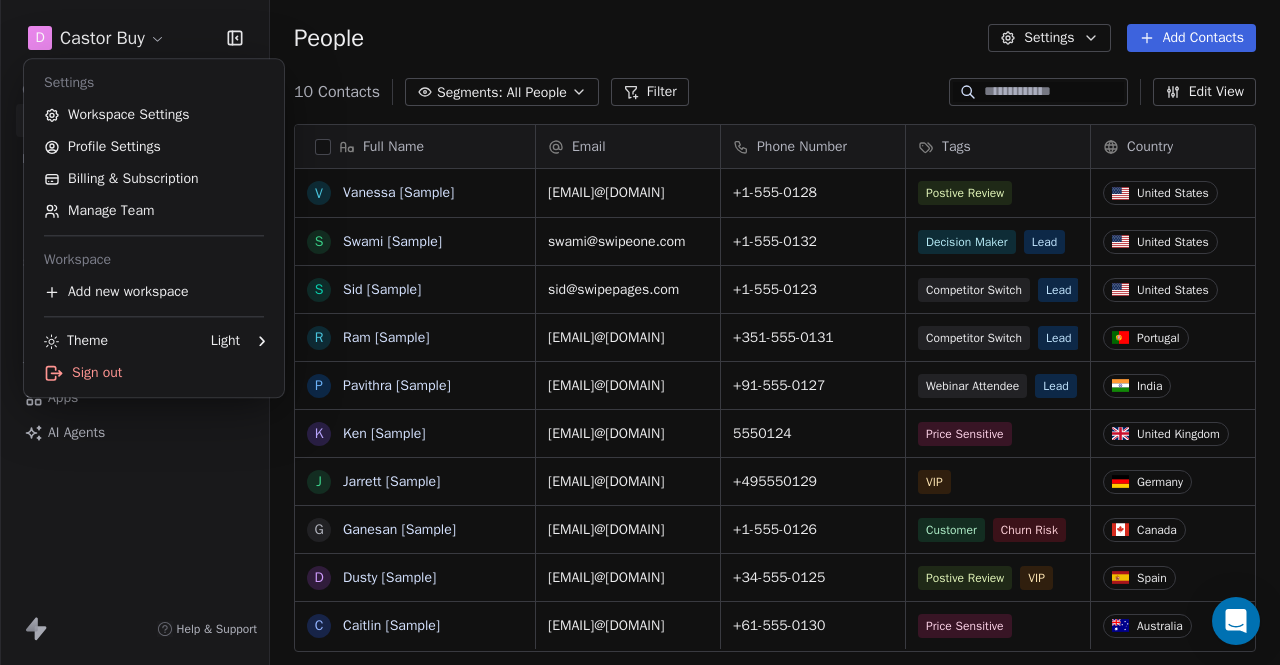click on "D Castor Buy Contacts People Marketing Workflows Campaigns Sales Pipelines Sequences Beta Tools Apps AI Agents Help & Support People Settings Add Contacts 10 Contacts Segments: All People Filter Edit View Tag Add to Sequence Export Full Name V Vanessa [Sample] S Swami [Sample] S Sid [Sample] R Ram [Sample] P Pavithra [Sample] K Ken [Sample] J Jarrett [Sample] G Ganesan [Sample] D Dusty [Sample] C Caitlin [Sample] Email Phone Number Tags Country Website Job Title Status vanessa@appsumo.com +1-555-0128 Postive Review United States fostergroup.com Managing Director Closed Won swami@swipeone.com +1-555-0132 Decision Maker Lead United States millerindustries.com President New Lead sid@swipepages.com +1-555-0123 Competitor Switch Lead United States alliedsolutions.com Director of Operations Qualifying ram@swipeone.com +351-555-0131 Competitor Switch Lead Portugal greensolutions.pt Sustainability Head Closed Won pavithra@swipepages.com +91-555-0127 Webinar Attendee Lead India techinnovators.in CTO Proposal Sent" at bounding box center [640, 332] 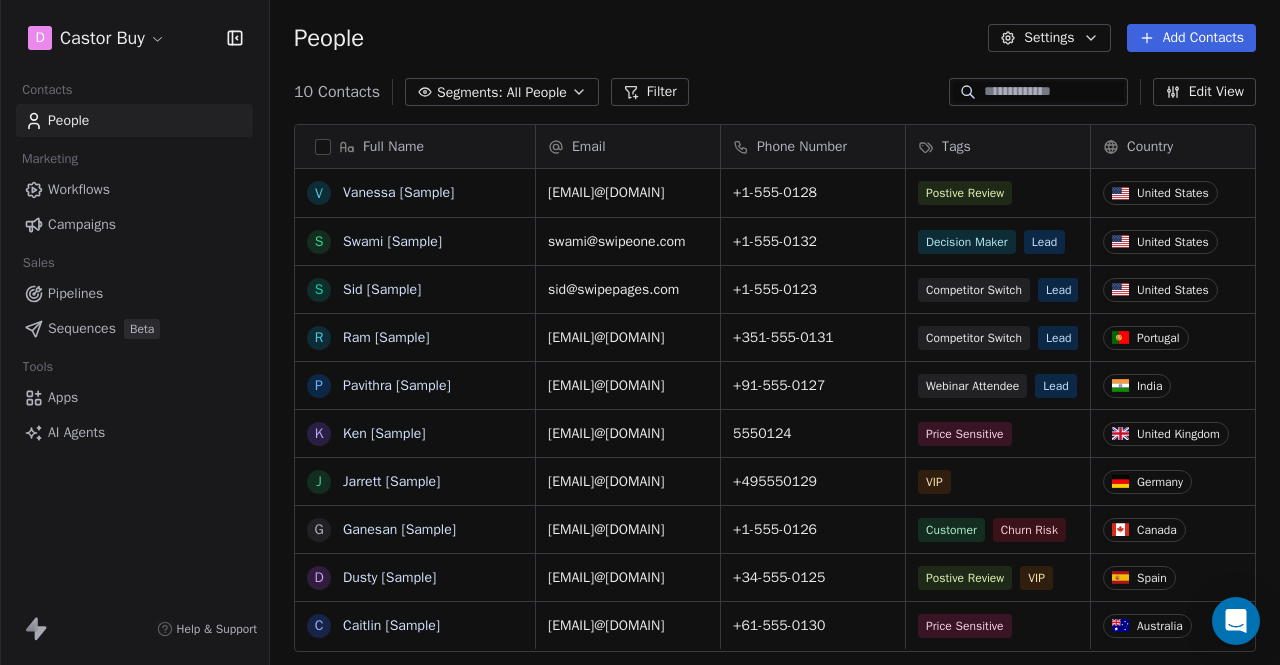 scroll, scrollTop: 15, scrollLeft: 0, axis: vertical 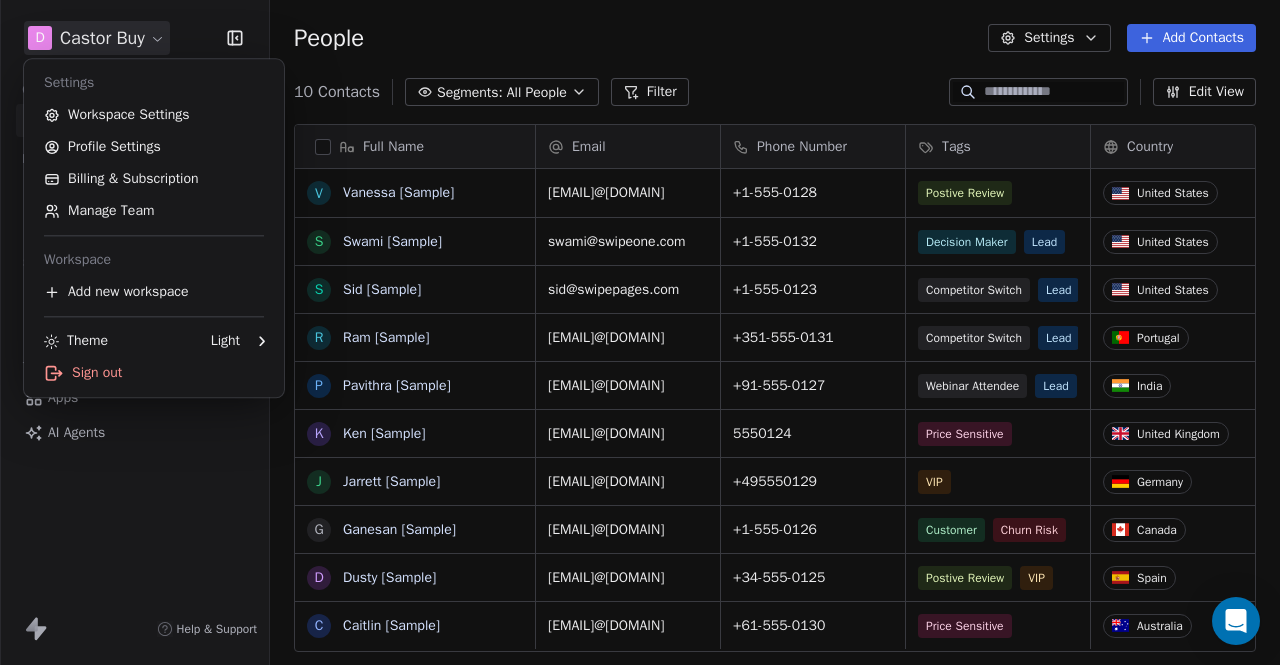 click on "D Castor Buy Contacts People Marketing Workflows Campaigns Sales Pipelines Sequences Beta Tools Apps AI Agents Help & Support People Settings Add Contacts 10 Contacts Segments: All People Filter Edit View Tag Add to Sequence Export Full Name V Vanessa [Sample] S Swami [Sample] S Sid [Sample] R Ram [Sample] P Pavithra [Sample] K Ken [Sample] J Jarrett [Sample] G Ganesan [Sample] D Dusty [Sample] C Caitlin [Sample] Email Phone Number Tags Country Website Job Title Status vanessa@appsumo.com +1-555-0128 Postive Review United States fostergroup.com Managing Director Closed Won swami@swipeone.com +1-555-0132 Decision Maker Lead United States millerindustries.com President New Lead sid@swipepages.com +1-555-0123 Competitor Switch Lead United States alliedsolutions.com Director of Operations Qualifying ram@swipeone.com +351-555-0131 Competitor Switch Lead Portugal greensolutions.pt Sustainability Head Closed Won pavithra@swipepages.com +91-555-0127 Webinar Attendee Lead India techinnovators.in CTO Proposal Sent" at bounding box center (640, 332) 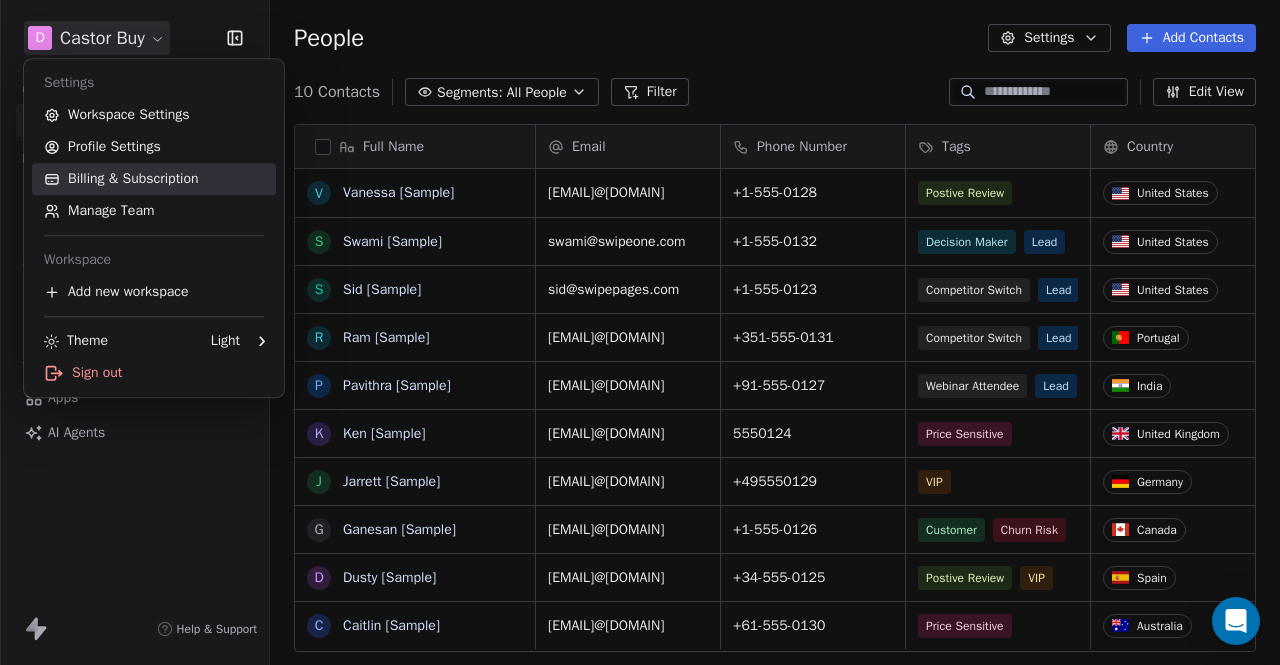 click on "Billing & Subscription" at bounding box center [154, 179] 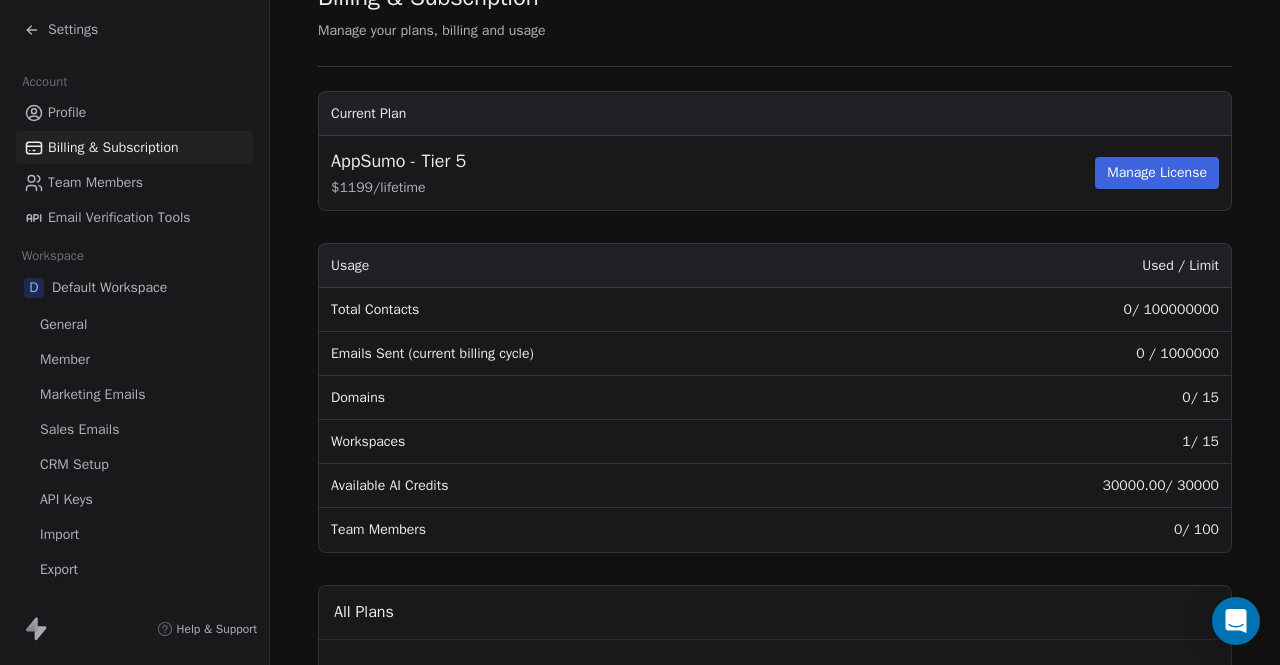 scroll, scrollTop: 11, scrollLeft: 0, axis: vertical 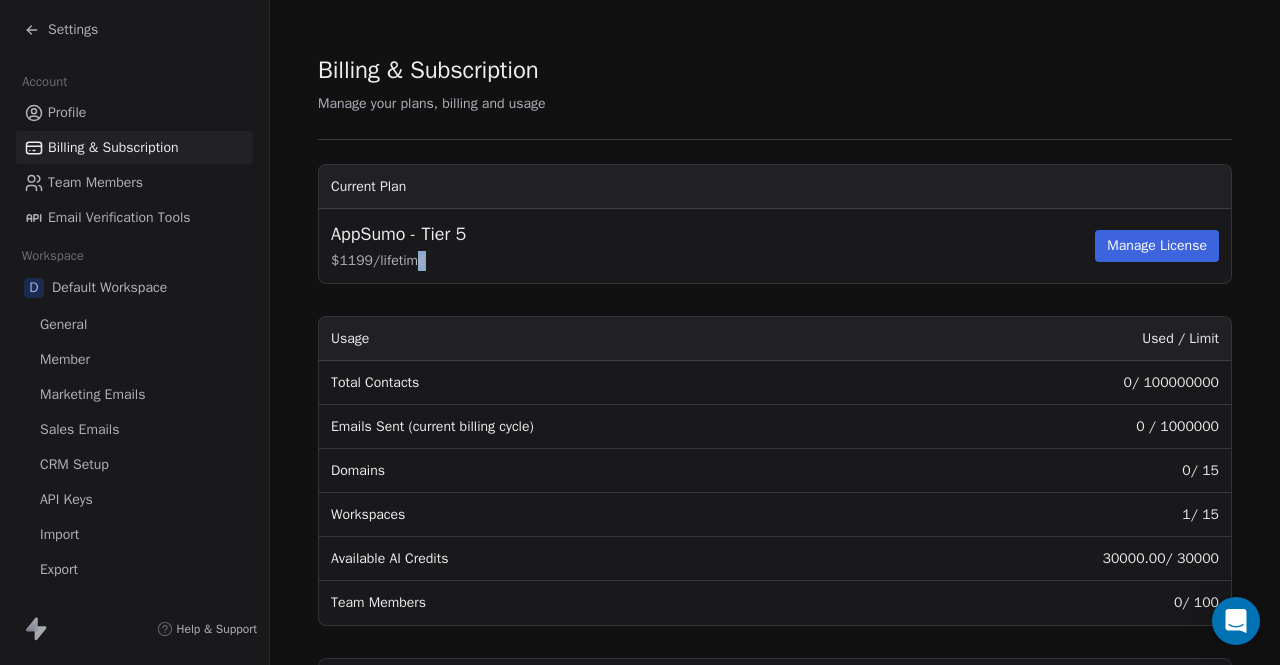 drag, startPoint x: 414, startPoint y: 250, endPoint x: 437, endPoint y: 257, distance: 24.04163 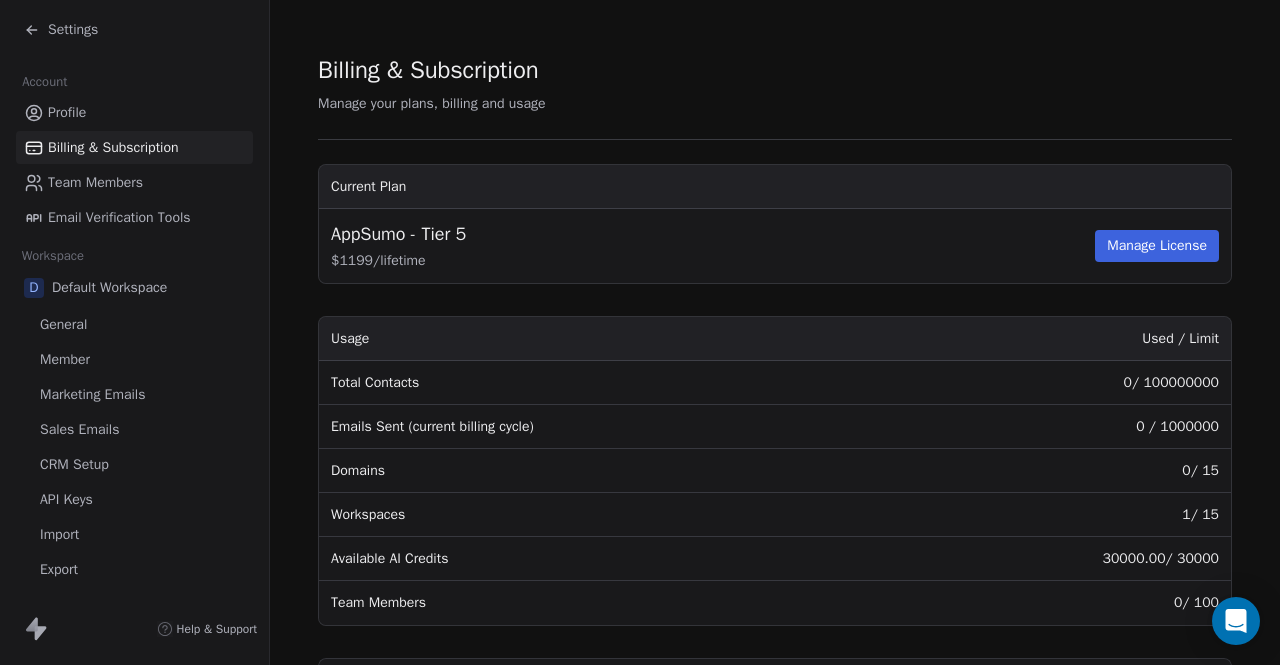 click on "AppSumo - Tier 5 $ 1199 / lifetime Manage License" at bounding box center (775, 246) 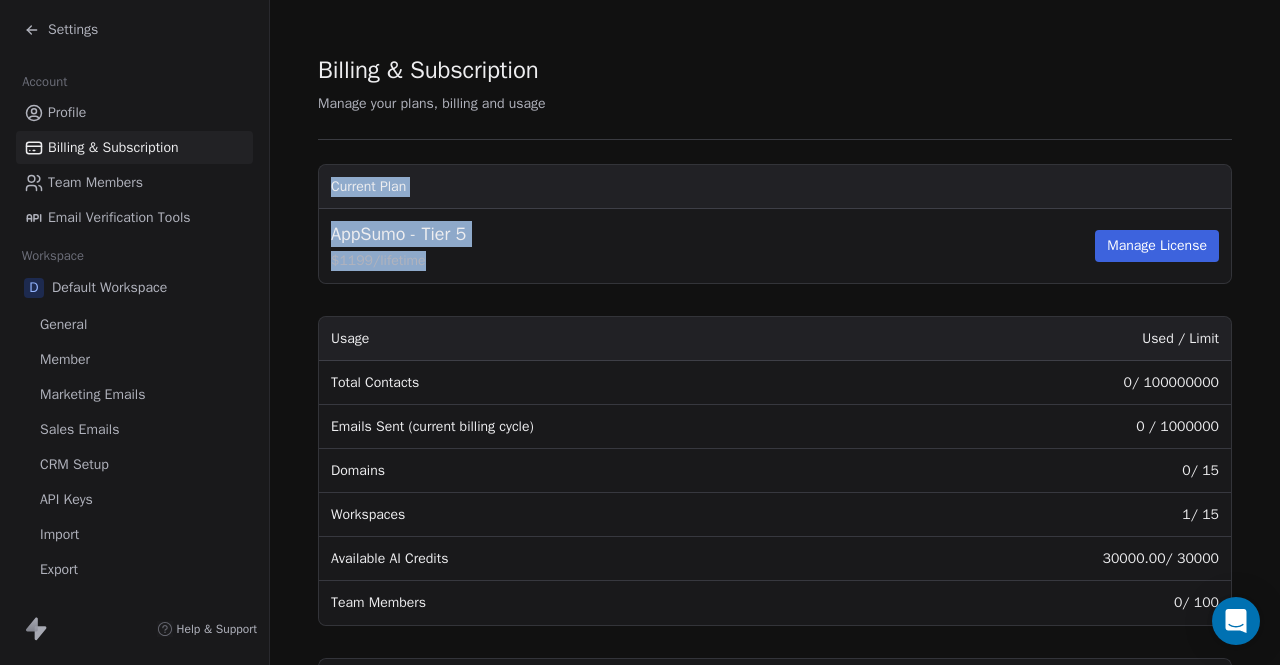 drag, startPoint x: 426, startPoint y: 263, endPoint x: 303, endPoint y: 260, distance: 123.03658 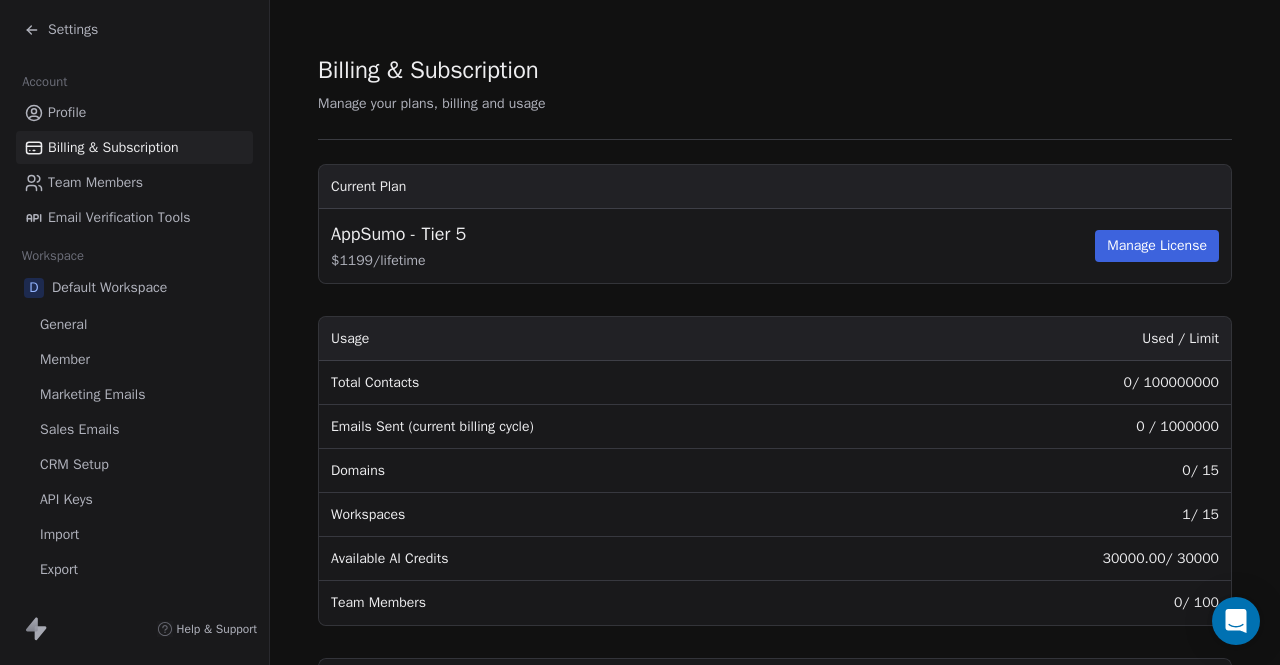 scroll, scrollTop: 845, scrollLeft: 0, axis: vertical 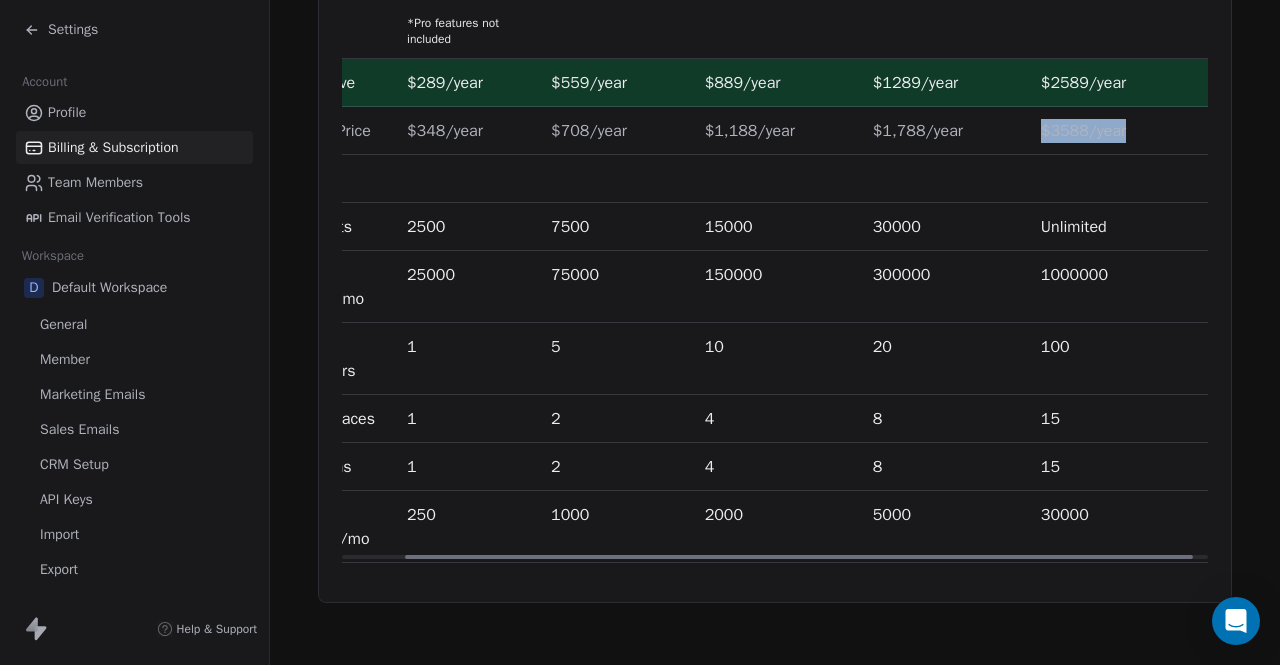 drag, startPoint x: 1104, startPoint y: 125, endPoint x: 1145, endPoint y: 137, distance: 42.72002 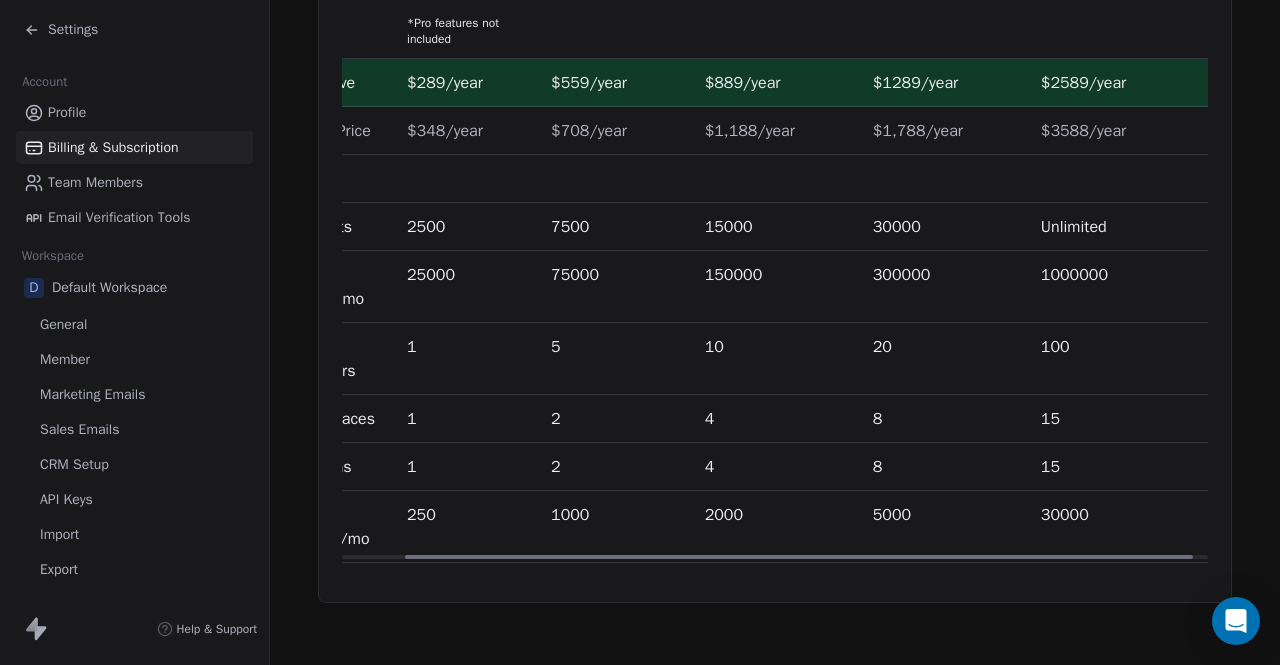scroll, scrollTop: 0, scrollLeft: 0, axis: both 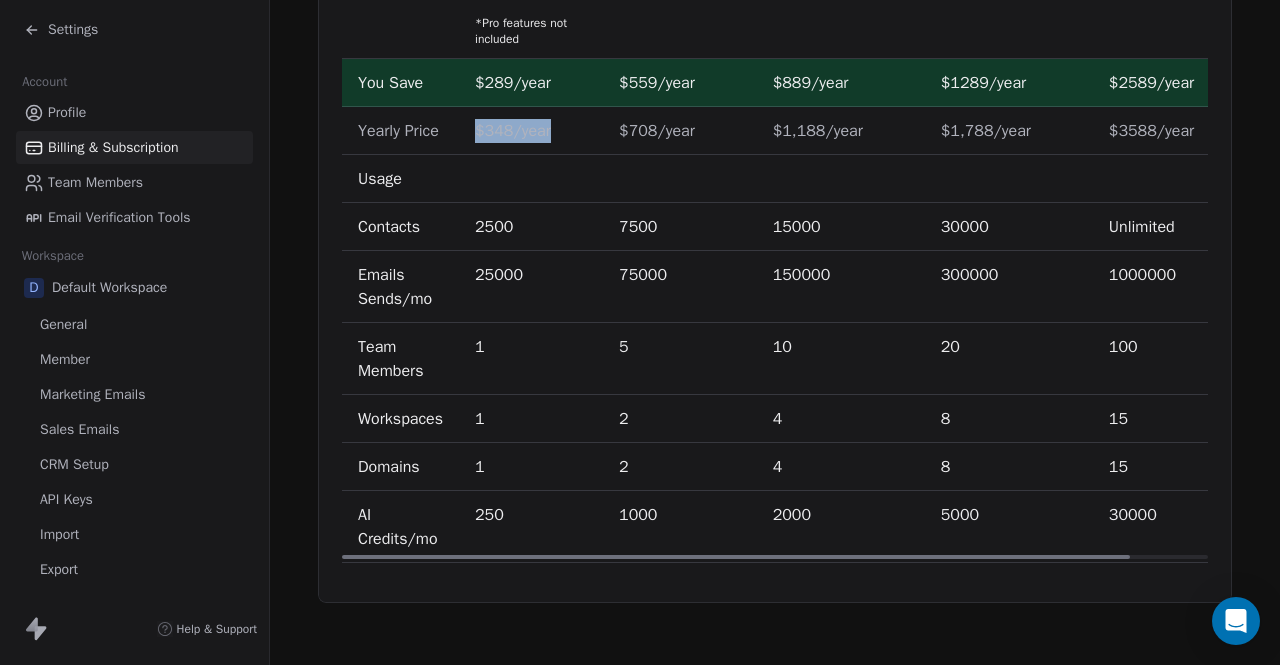 drag, startPoint x: 470, startPoint y: 131, endPoint x: 577, endPoint y: 139, distance: 107.298645 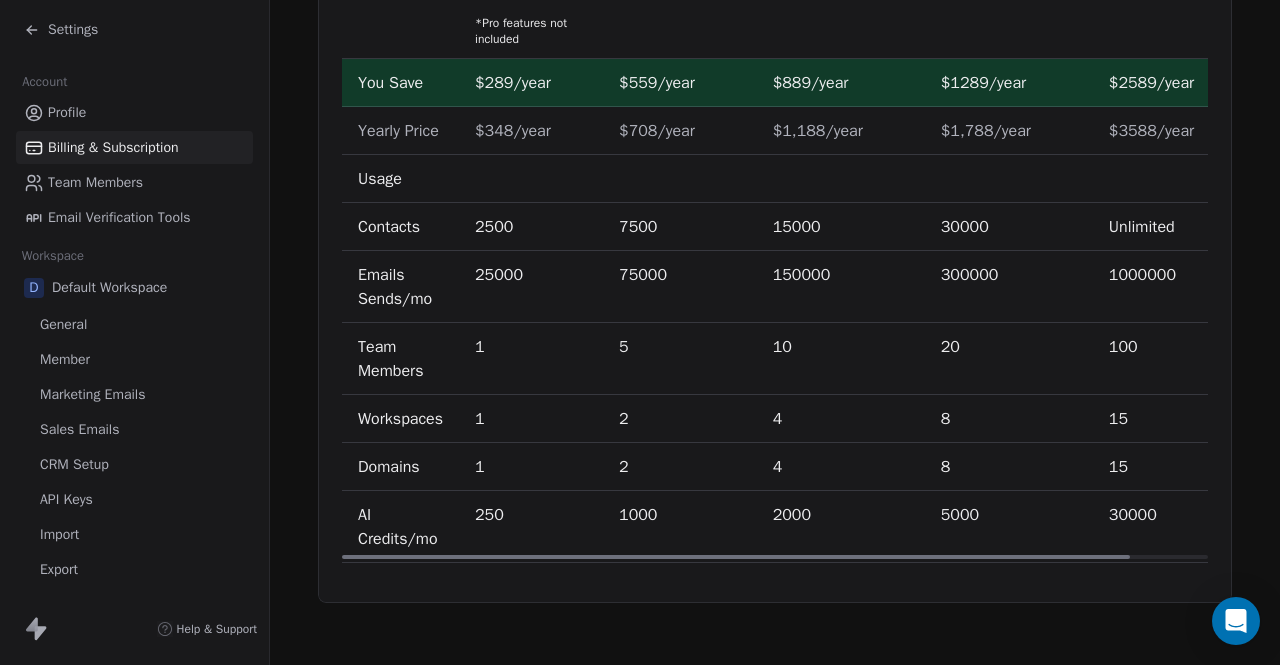 click on "1000000" at bounding box center [1142, 275] 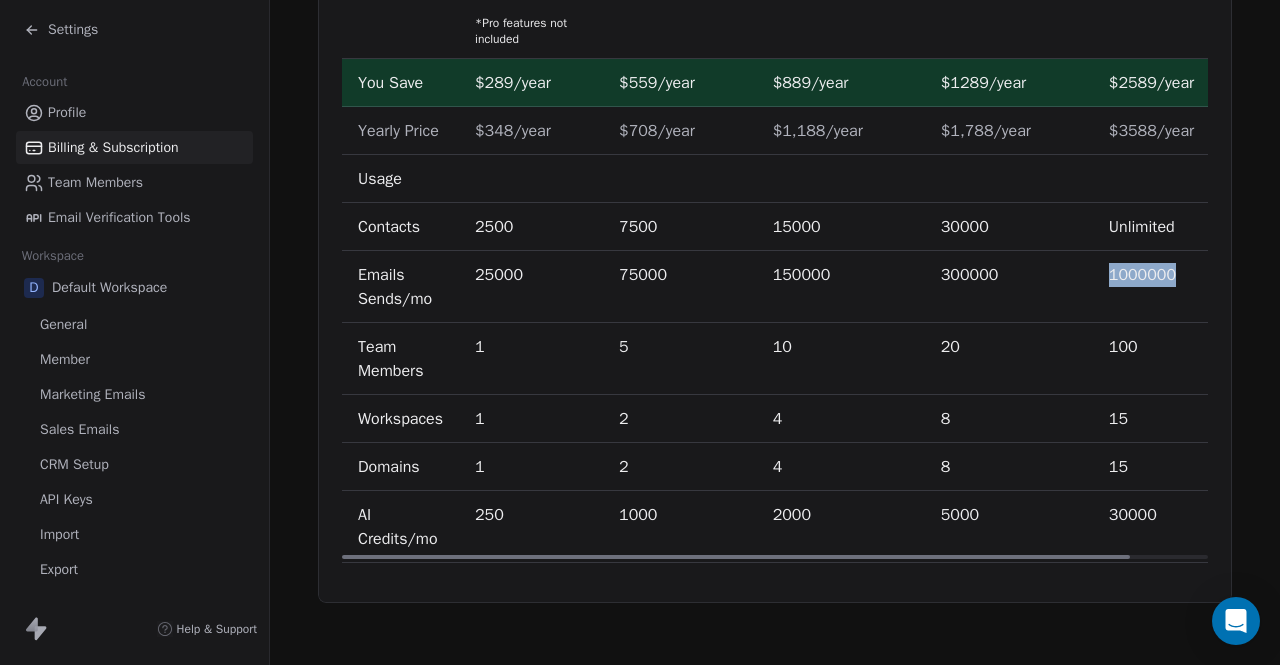 click on "1000000" at bounding box center (1142, 275) 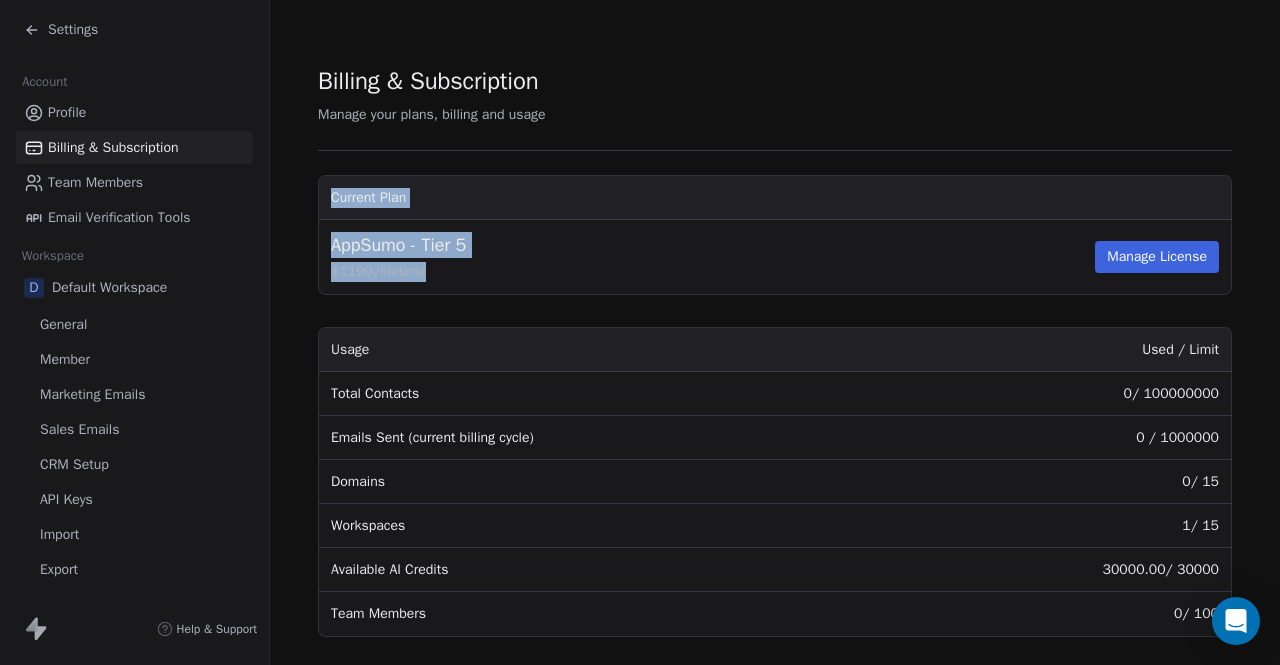 drag, startPoint x: 423, startPoint y: 267, endPoint x: 314, endPoint y: 265, distance: 109.01835 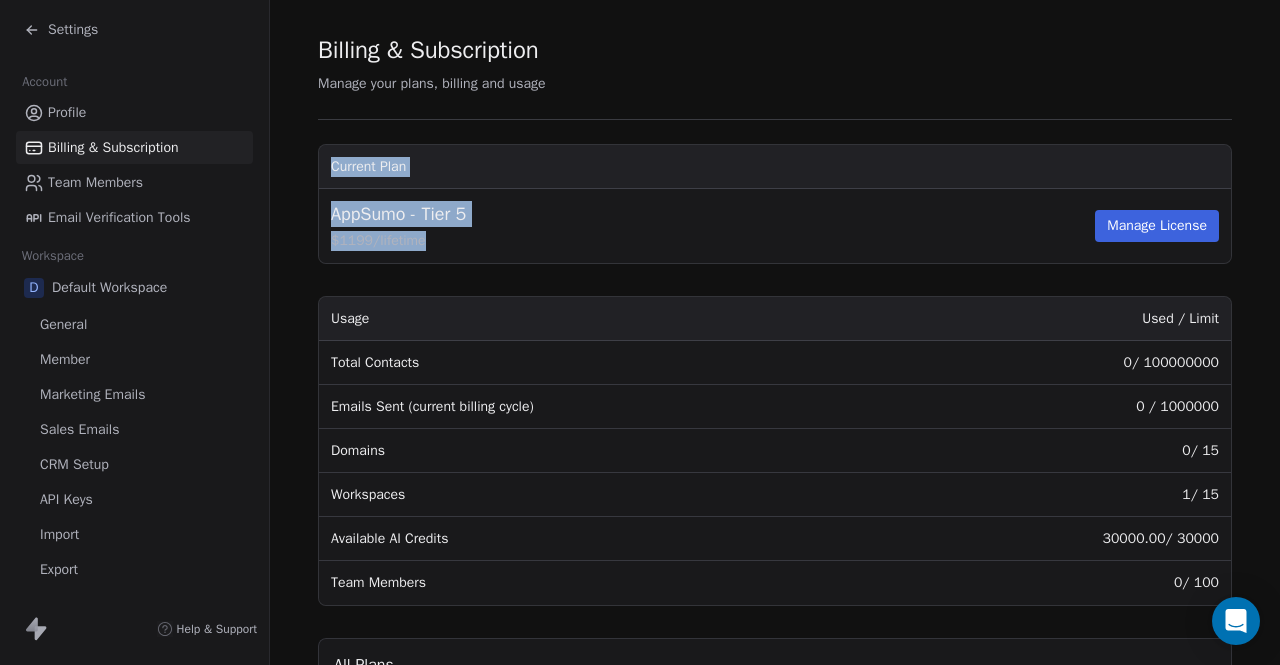 scroll, scrollTop: 32, scrollLeft: 0, axis: vertical 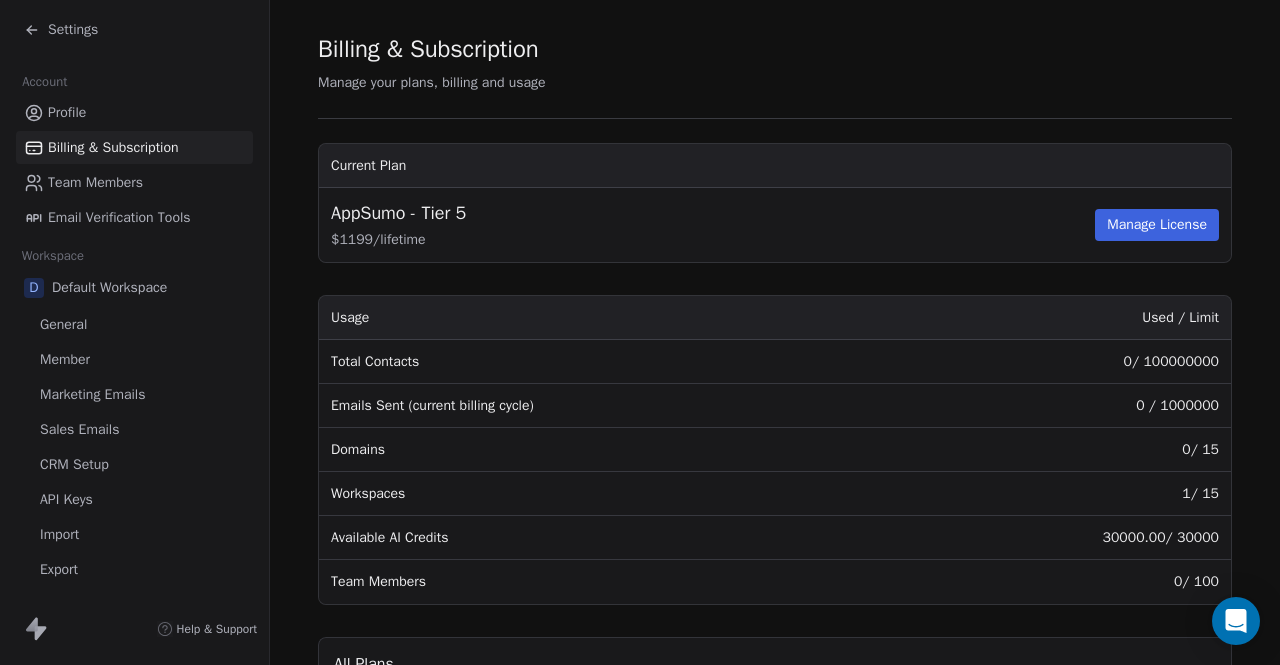 click on "0  /   100000000" at bounding box center [1056, 362] 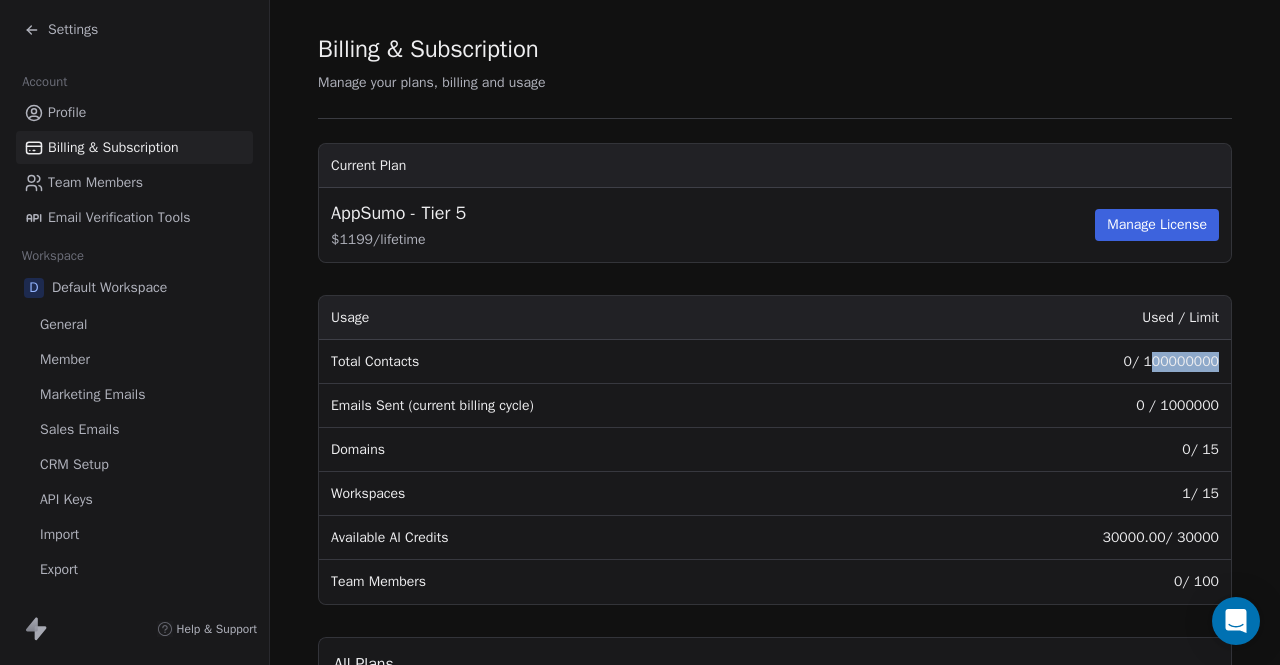 drag, startPoint x: 1201, startPoint y: 362, endPoint x: 1139, endPoint y: 368, distance: 62.289646 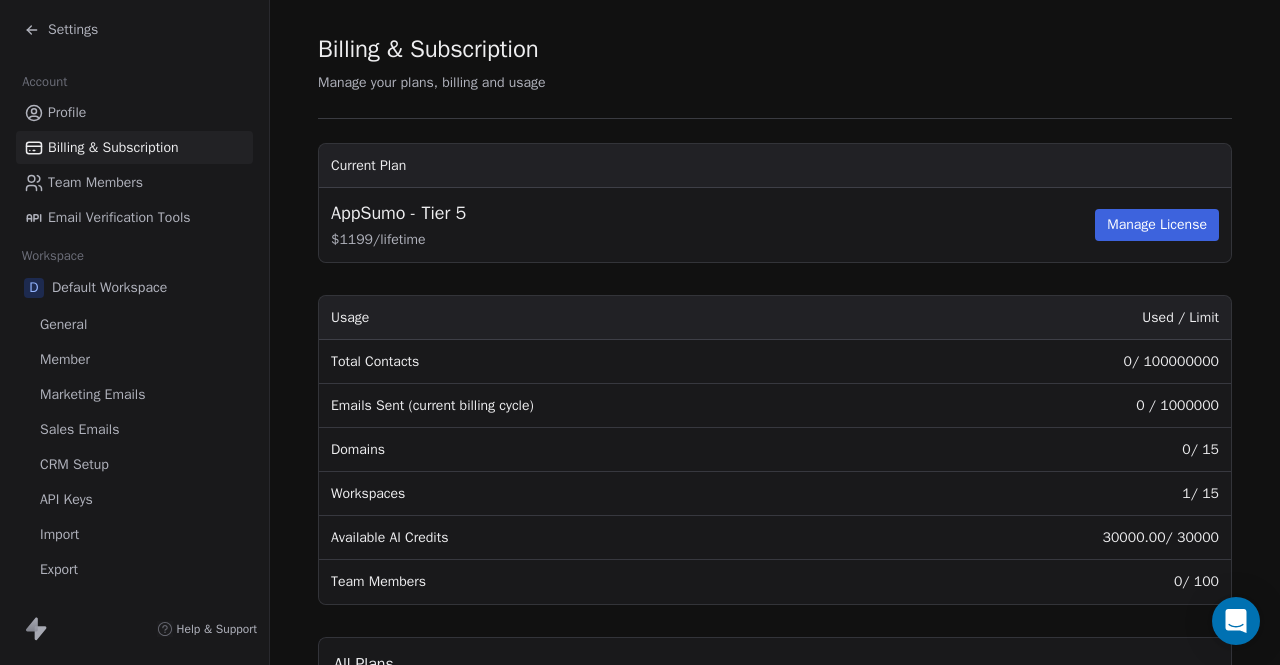 click on "0   /   1000000" at bounding box center (1056, 406) 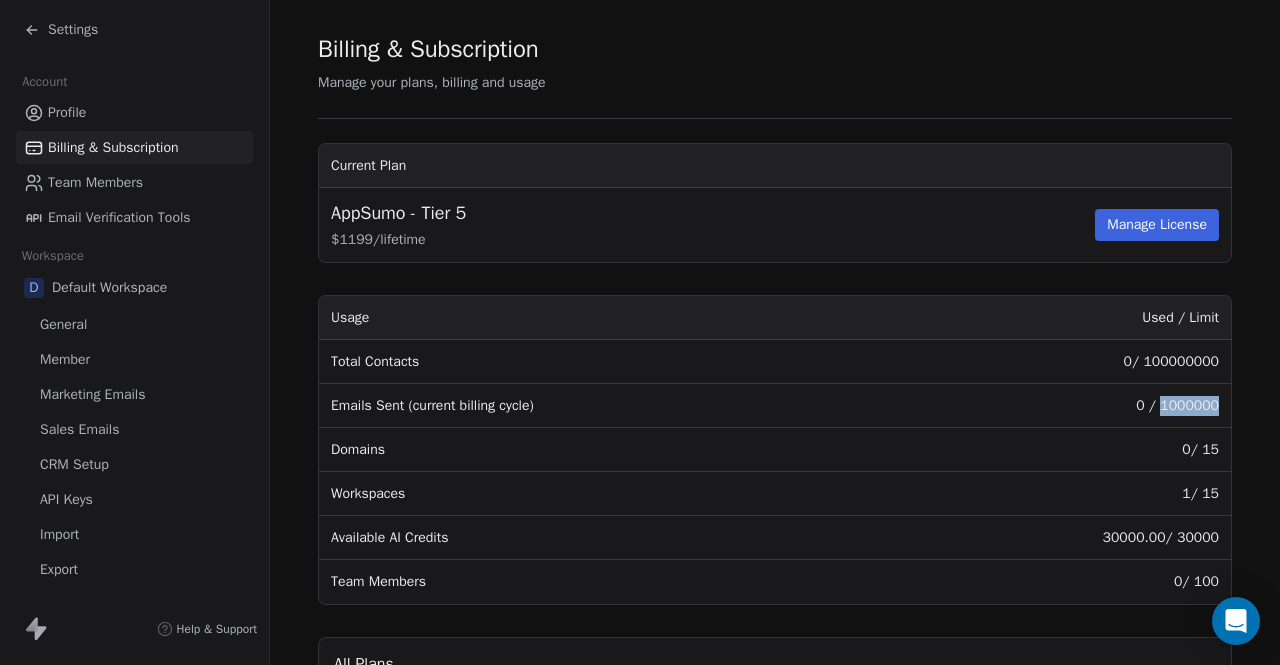 click on "0   /   1000000" at bounding box center (1056, 406) 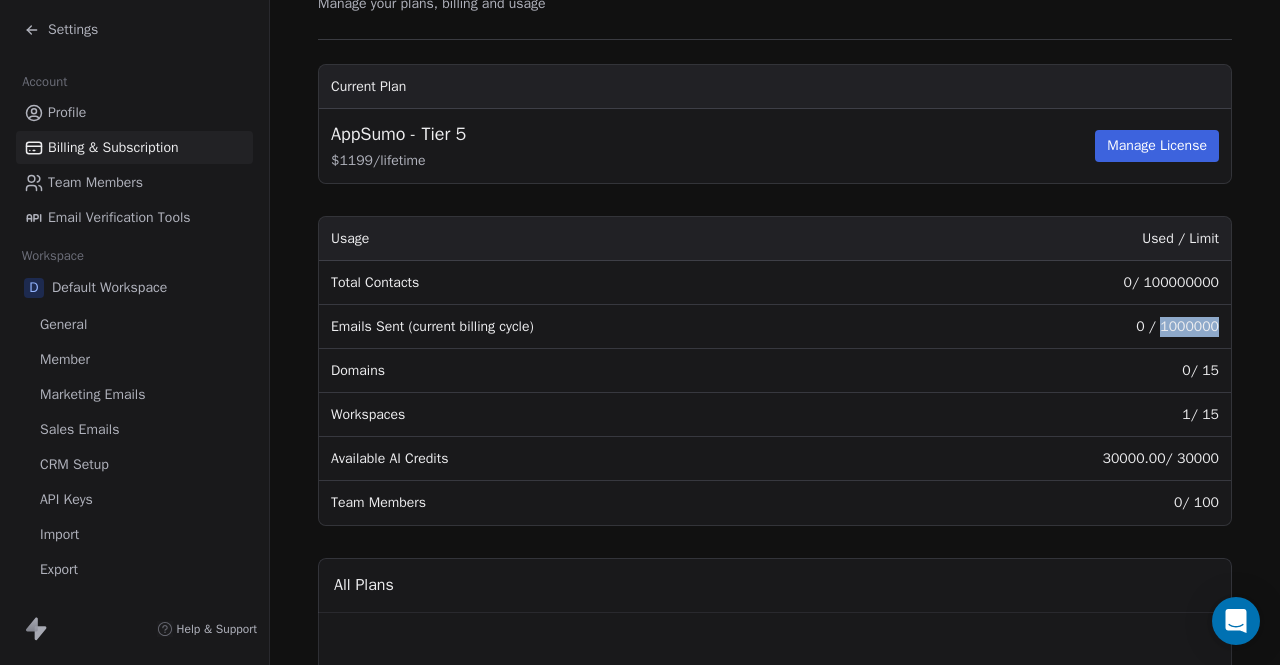 scroll, scrollTop: 112, scrollLeft: 0, axis: vertical 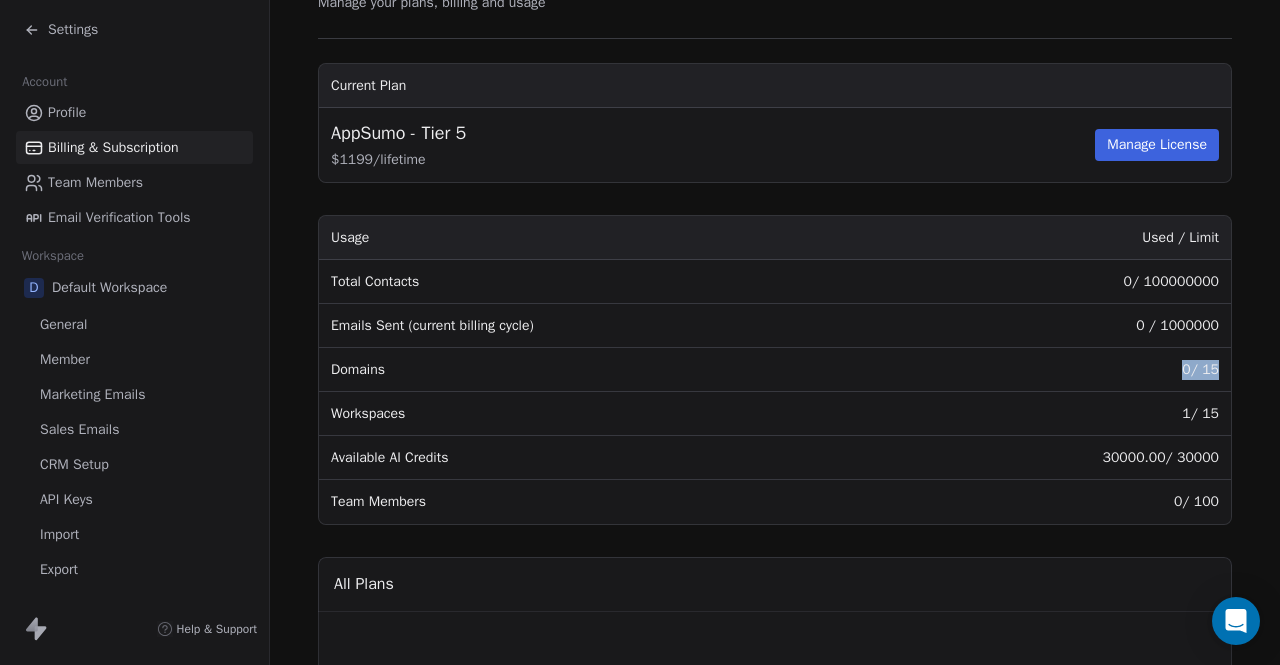 drag, startPoint x: 1201, startPoint y: 369, endPoint x: 1108, endPoint y: 379, distance: 93.53609 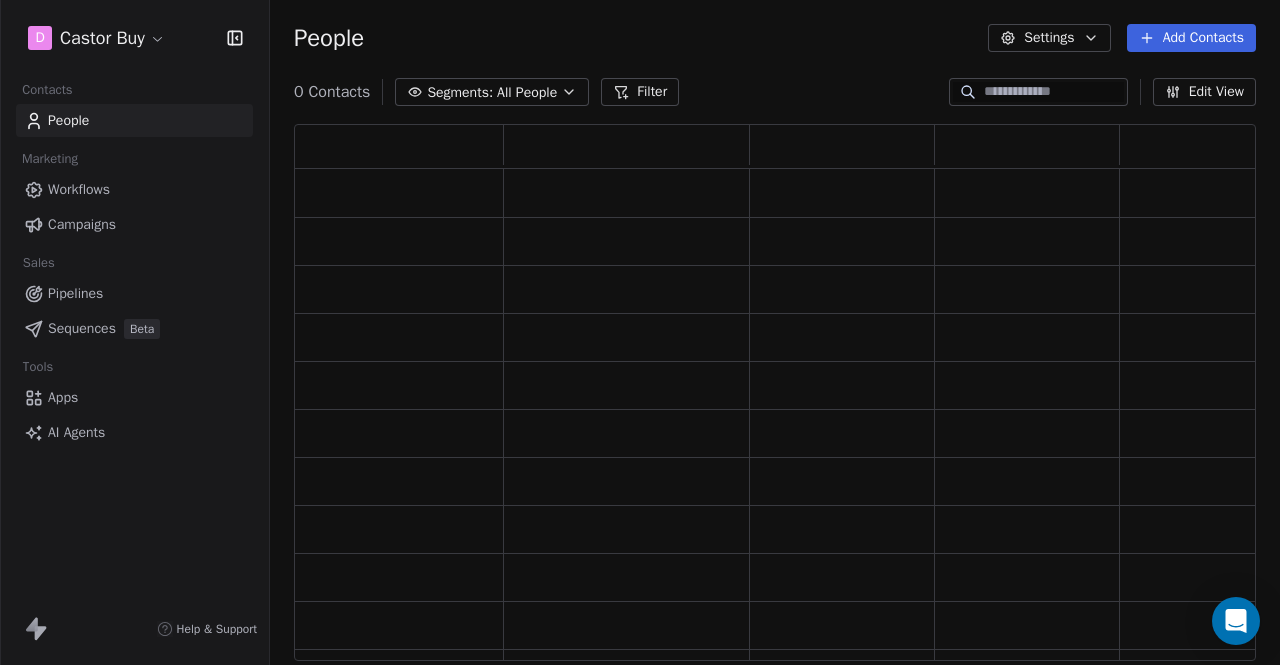 scroll, scrollTop: 16, scrollLeft: 16, axis: both 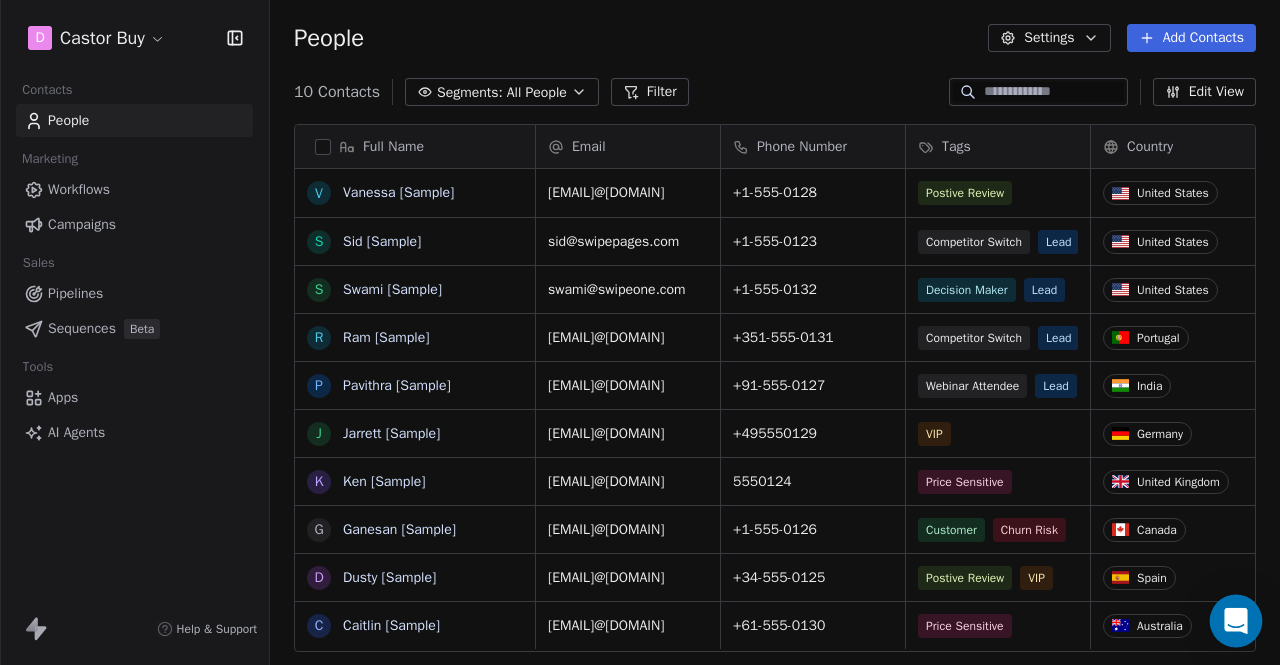 click 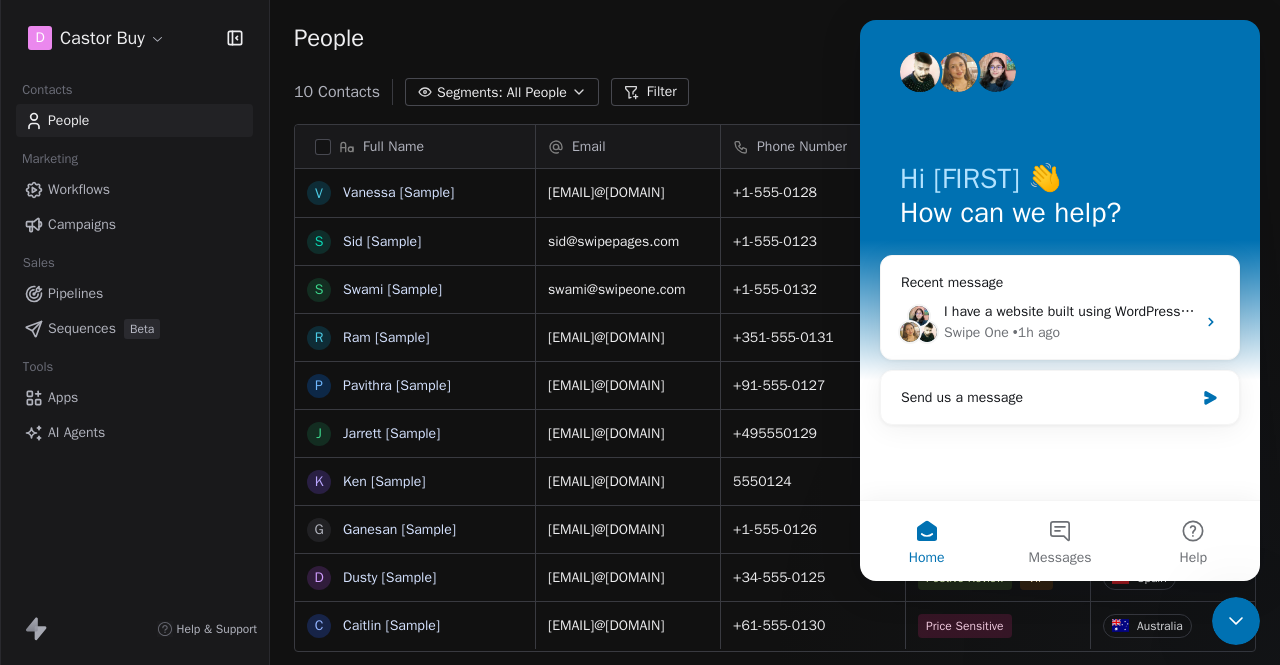 scroll, scrollTop: 0, scrollLeft: 0, axis: both 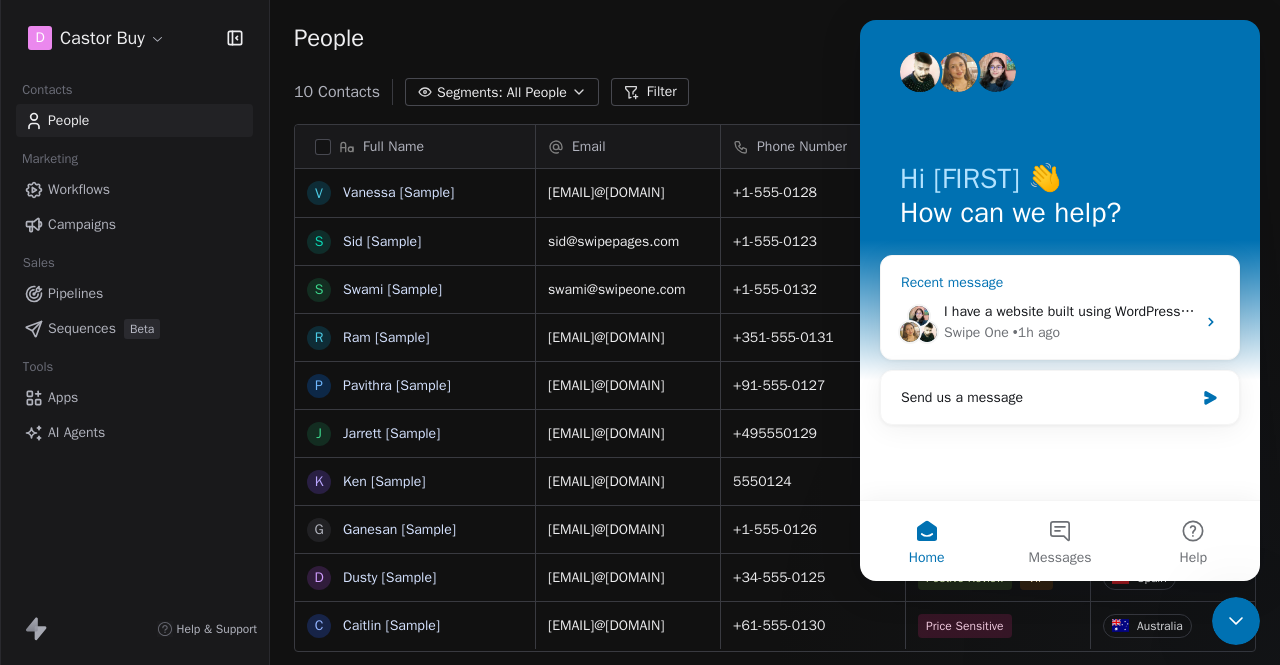 click on "I have a website built using WordPress. Along with the template I purchased, it includes a plugin called MailChimp for handling email marketing tasks such as newsletters and subscription forms. However, I don’t have a paid MailChimp account. Instead, I’m using SwipeOne. I noticed there is a WooCommerce app available under the SwipeOne Integration section, but nothing specifically for WordPress. When I searched for a SwipeOne plugin on WordPress, I couldn't find anything. Could you please guide me on how to replace MailChimp with SwipeOne on my WordPress website, especially for managing newsletters and subscription forms?" at bounding box center (2910, 311) 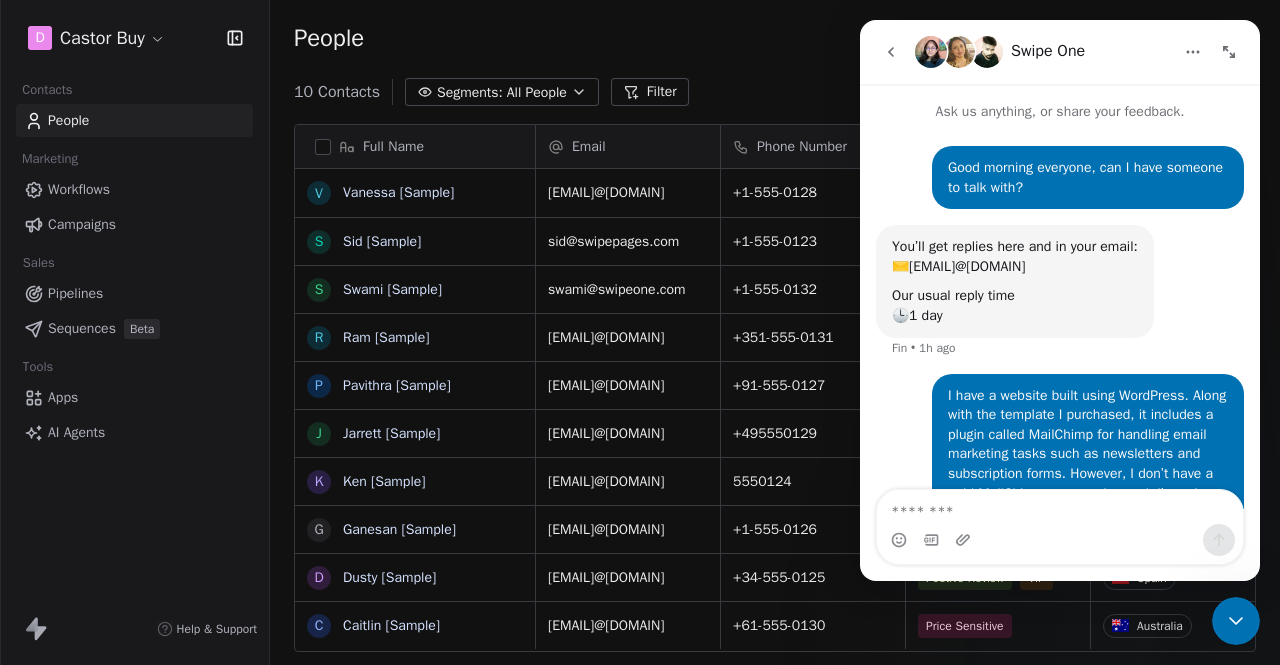 scroll, scrollTop: 337, scrollLeft: 0, axis: vertical 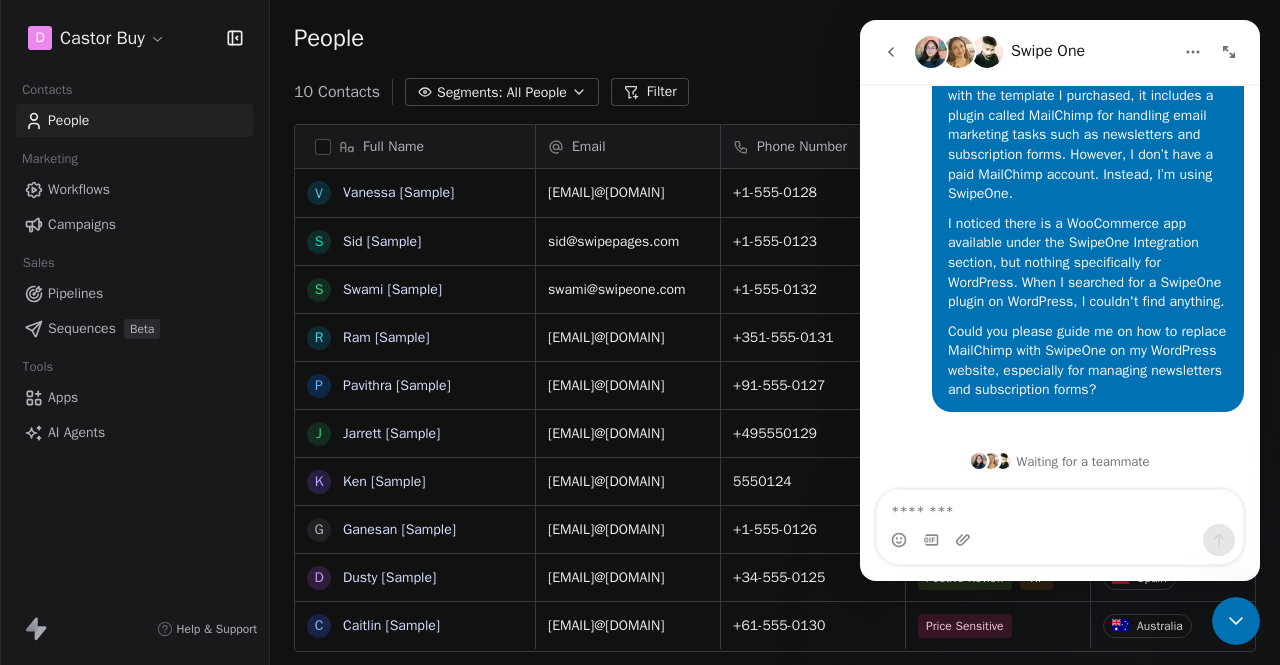 click on "Full Name V Vanessa [Sample] S Swami [Sample] S Sid [Sample] R Ram [Sample] P Pavithra [Sample] K Ken [Sample] J Jarrett [Sample] G Ganesan [Sample] D Dusty [Sample] C Caitlin [Sample] Email Phone Number Tags Country Website Job Title Status vanessa@appsumo.com +1-555-0128 Postive Review United States fostergroup.com Managing Director Closed Won sid@swipepages.com +1-555-0123 Competitor Switch Lead United States alliedsolutions.com Director of Operations Qualifying swami@swipeone.com +1-555-0132 Decision Maker Lead United States millerindustries.com President New Lead ram@swipeone.com +351-555-0131 Competitor Switch Lead Portugal greensolutions.pt Sustainability Head Closed Won pavithra@swipepages.com +91-555-0127 Webinar Attendee Lead India techinnovators.in CTO Proposal Sent jarrett@appsumo.com +495550129 VIP Germany designworks.de Creative Director Nurturing ken@swipepages.com 5550124 Price Sensitive United Kingdom globalventures.co.uk CEO Contacted gkswami.2006@gmail.com +1-555-0126 Customer Churn Risk" at bounding box center [775, 400] 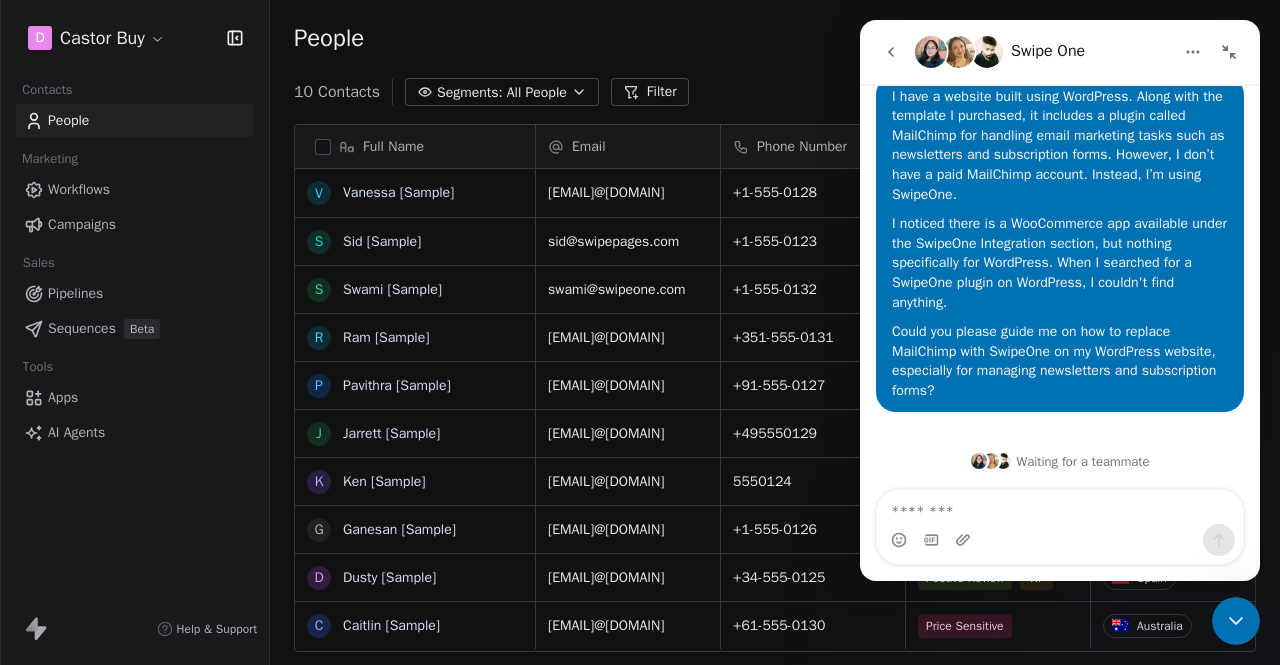 scroll, scrollTop: 160, scrollLeft: 0, axis: vertical 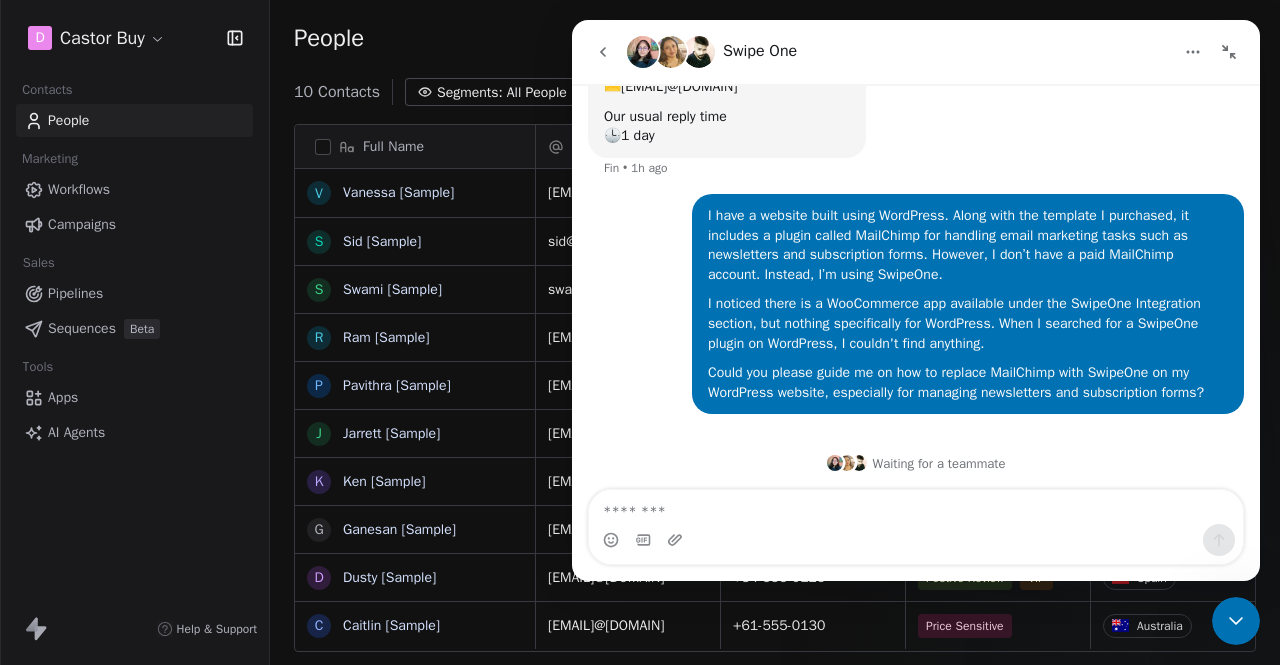 click 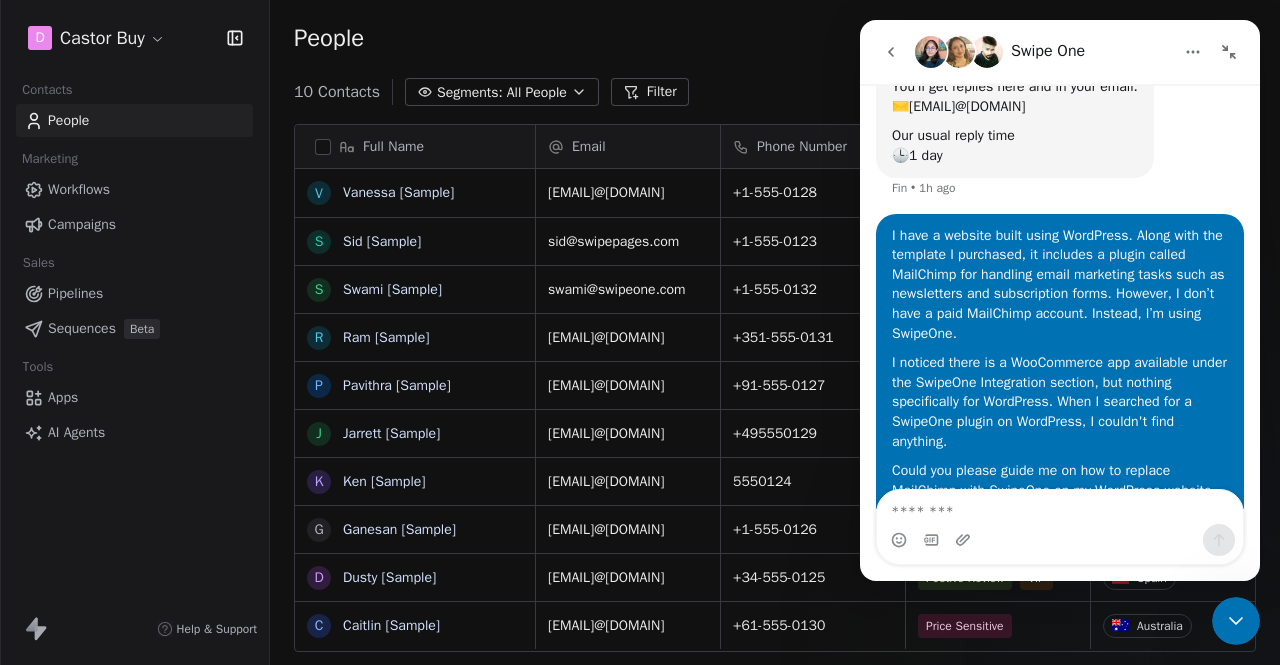 scroll, scrollTop: 337, scrollLeft: 0, axis: vertical 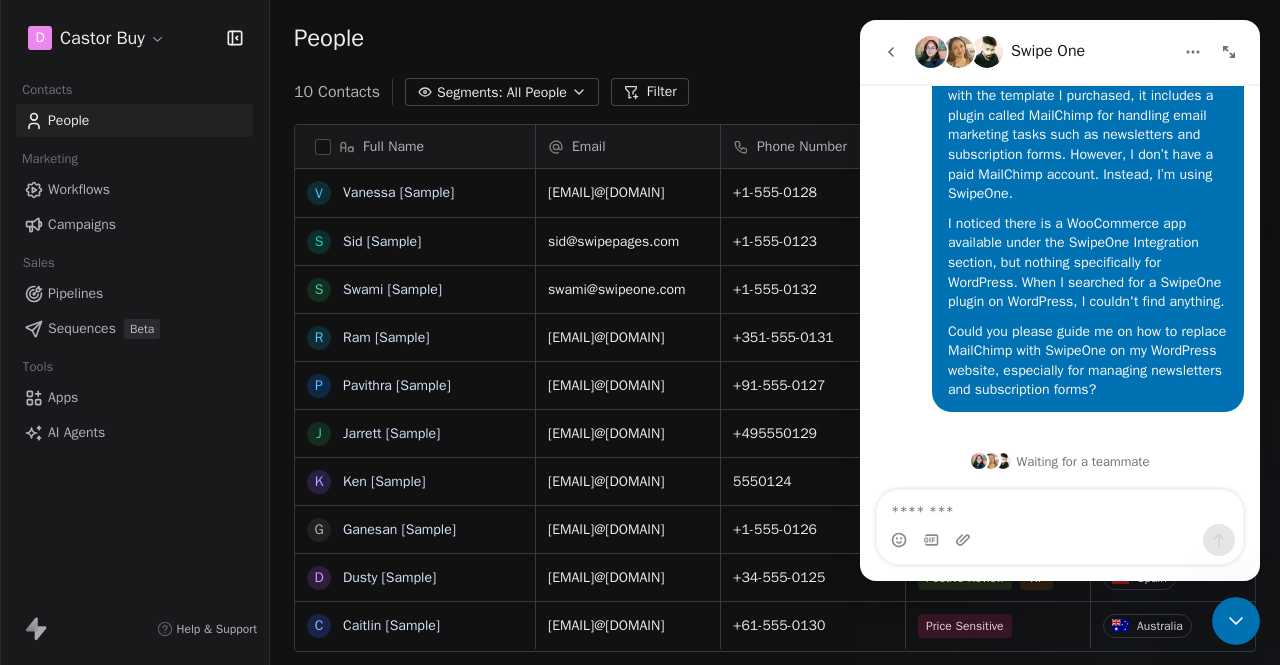 click 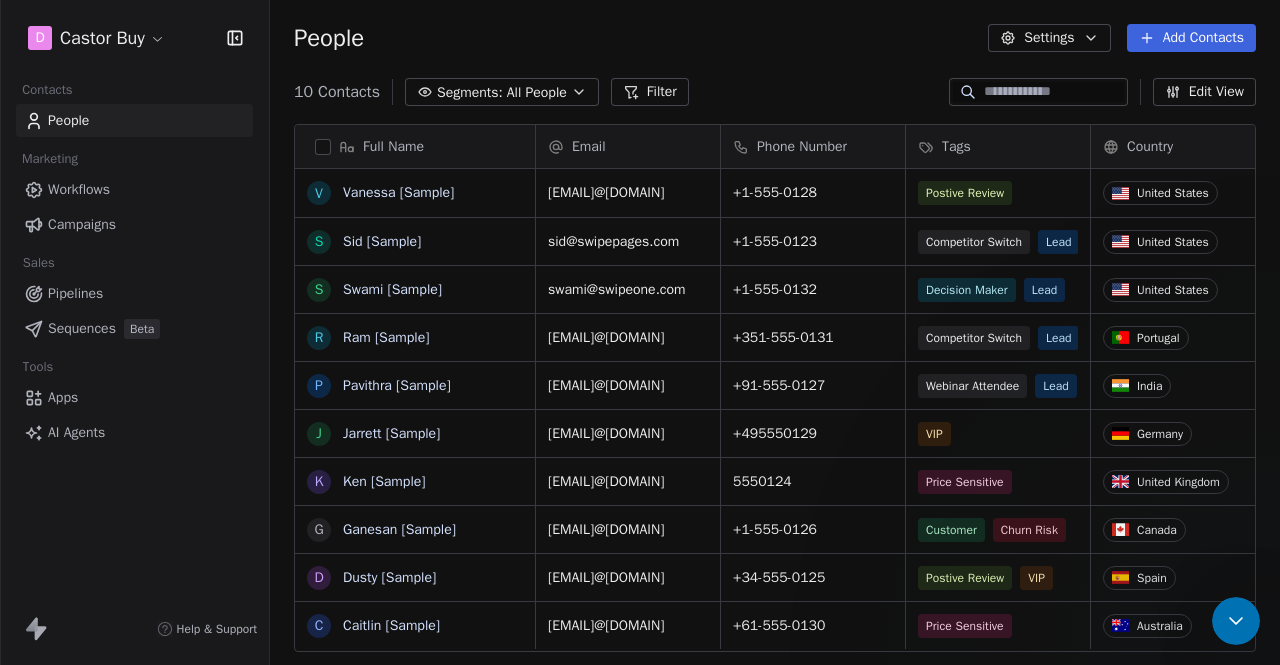 scroll, scrollTop: 0, scrollLeft: 0, axis: both 